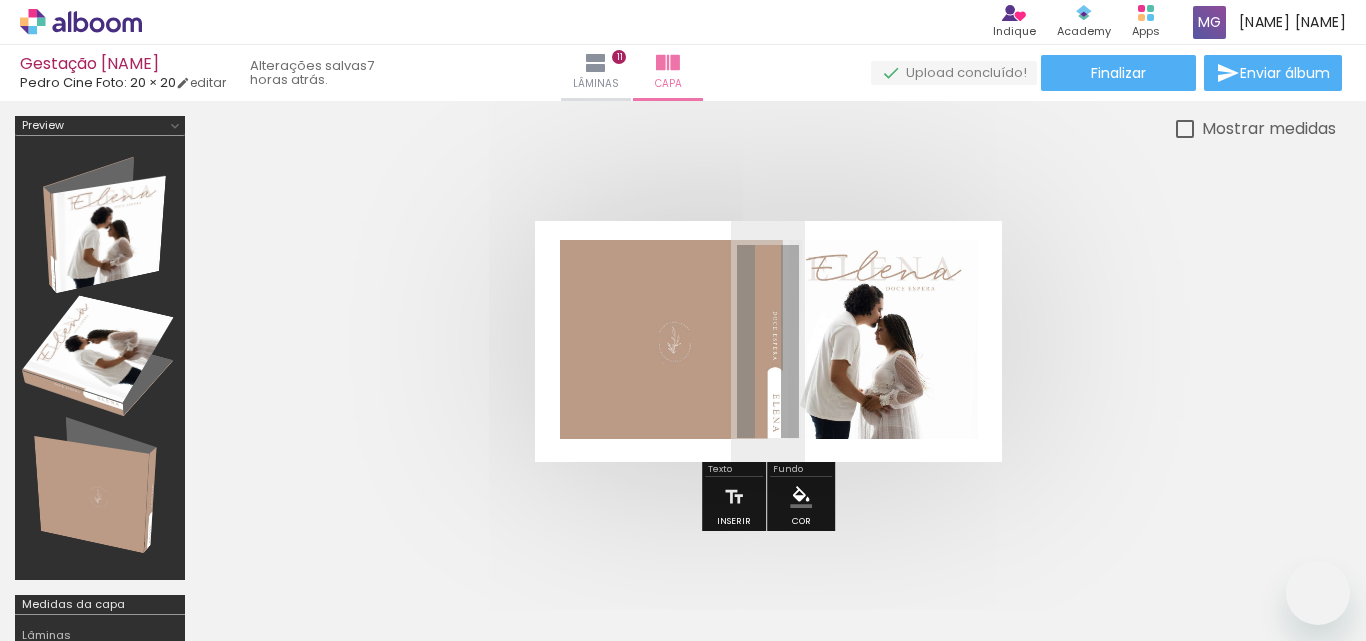 scroll, scrollTop: 0, scrollLeft: 0, axis: both 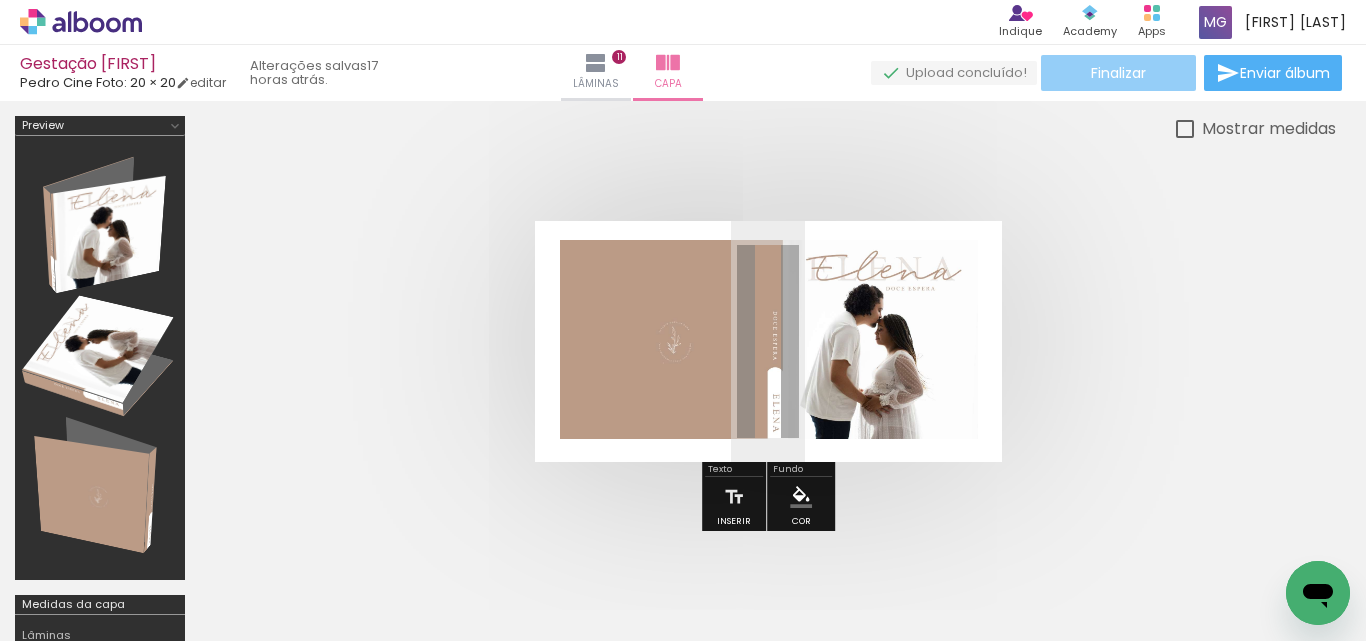 click on "Finalizar" 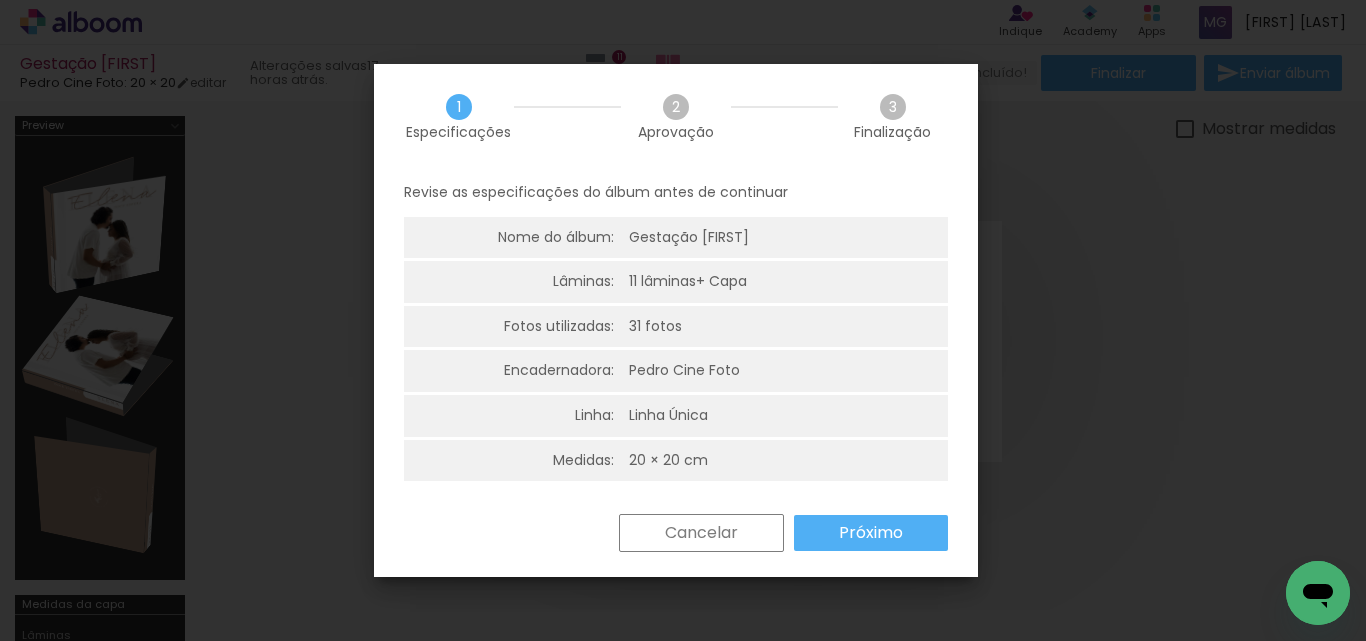 click on "Próximo" at bounding box center [0, 0] 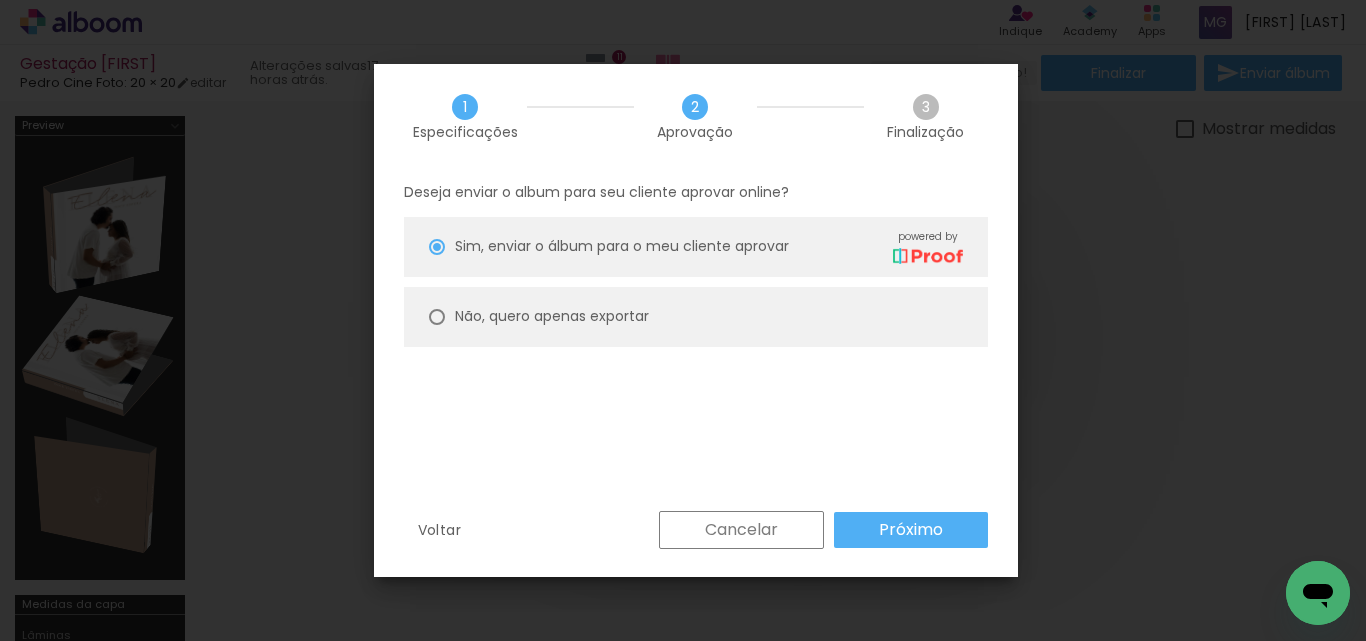 click on "Não, quero apenas exportar" at bounding box center (0, 0) 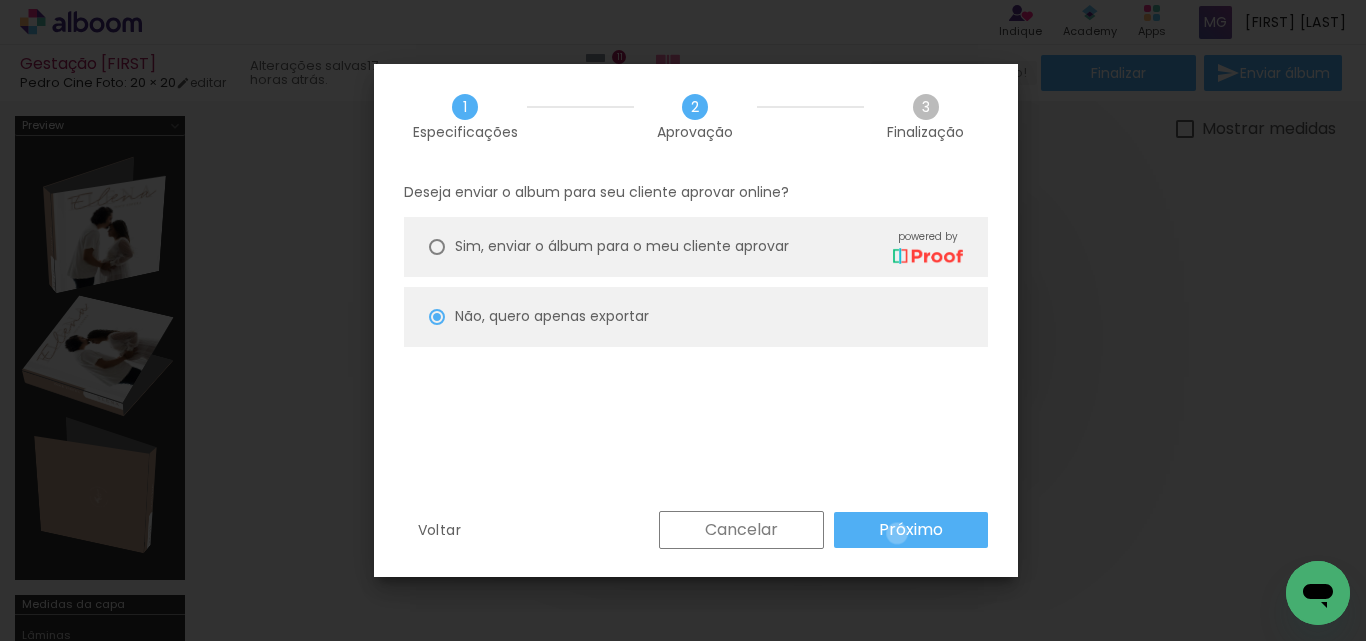 click on "Próximo" at bounding box center (0, 0) 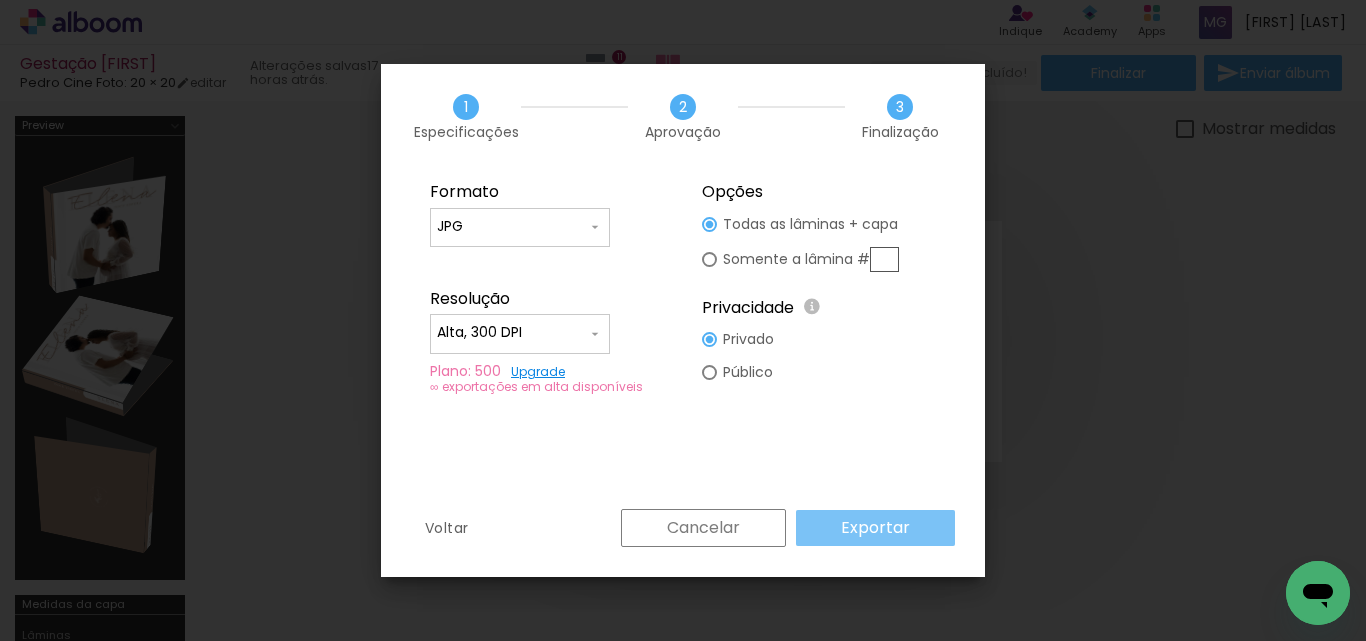 click on "Exportar" at bounding box center [0, 0] 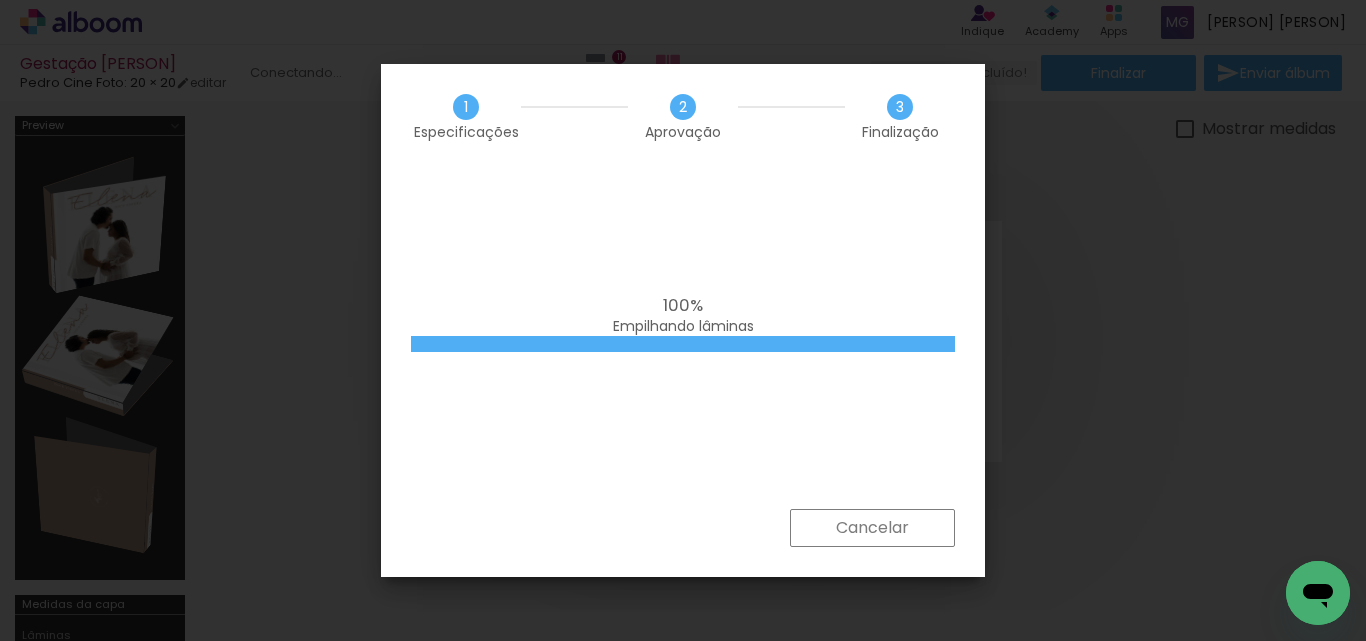 scroll, scrollTop: 0, scrollLeft: 0, axis: both 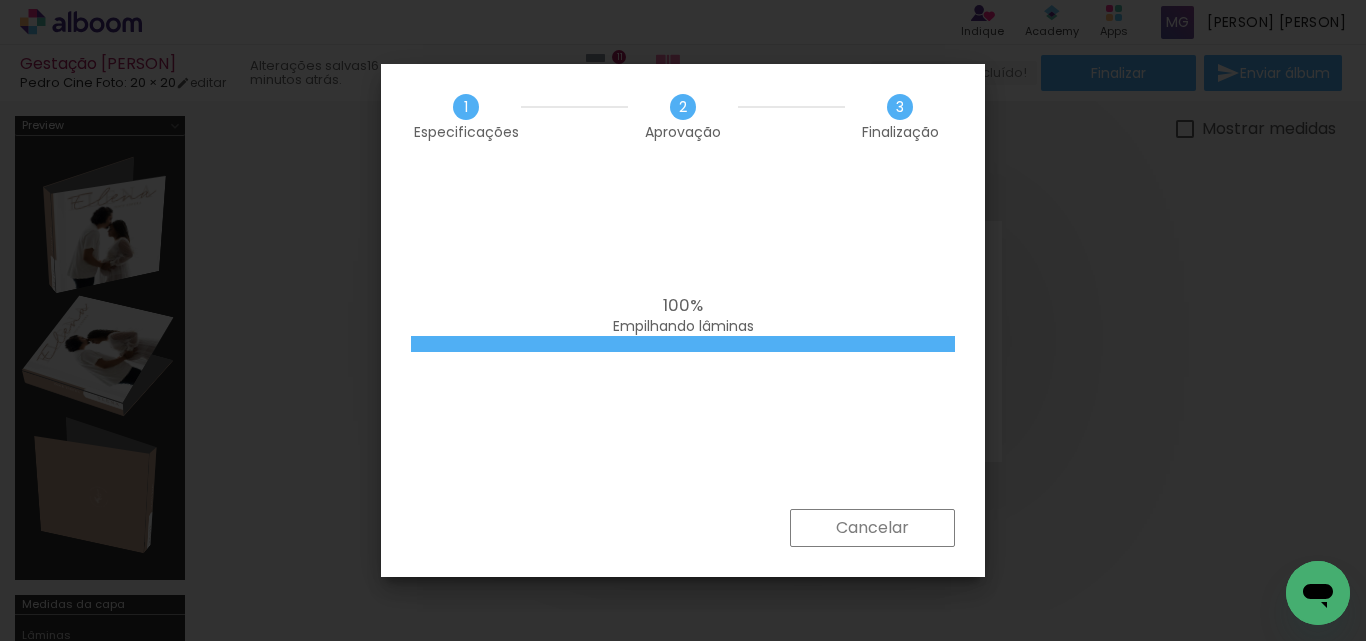 click on "100% Empilhando lâminas" at bounding box center (683, 339) 